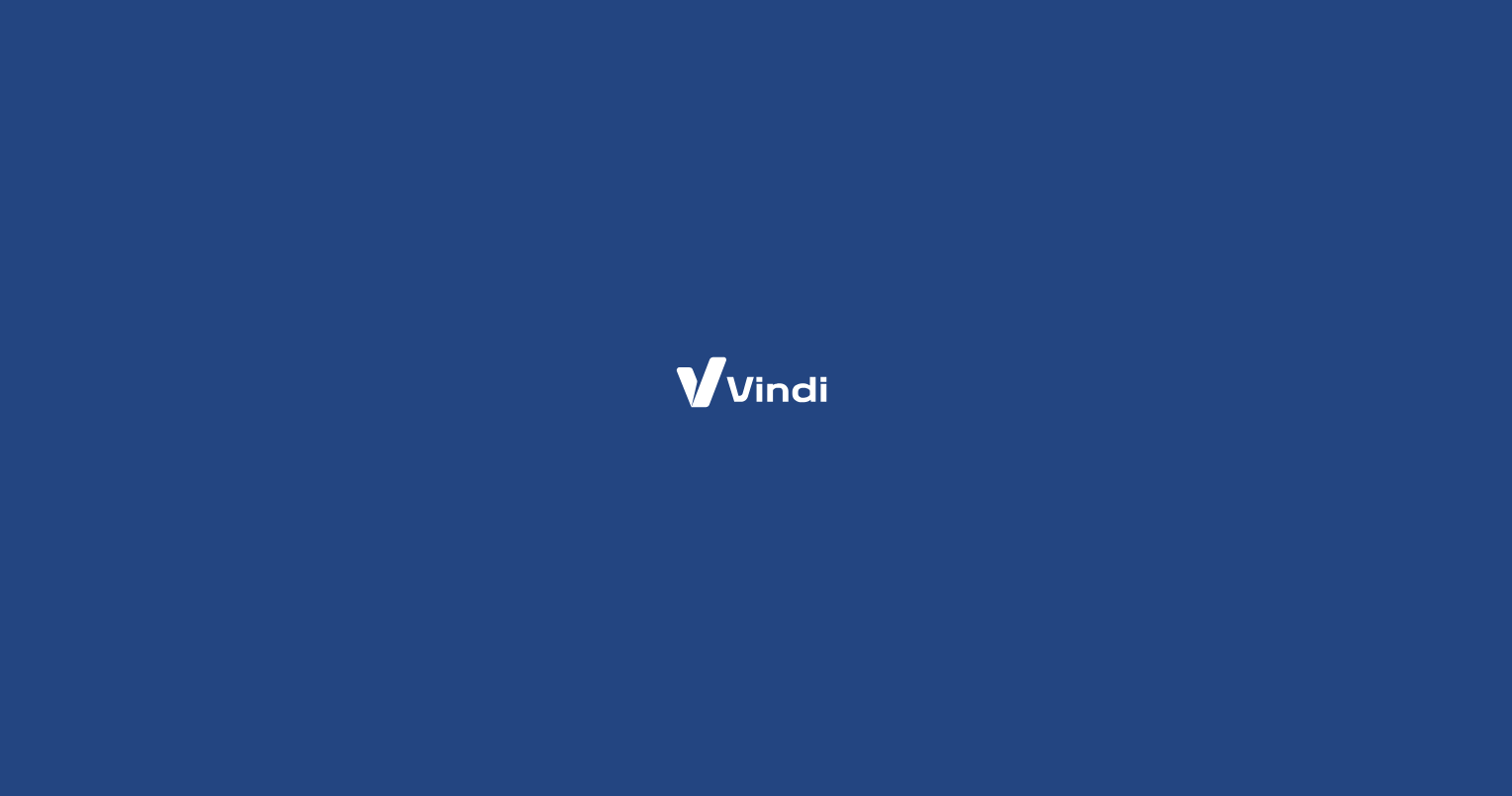 scroll, scrollTop: 0, scrollLeft: 0, axis: both 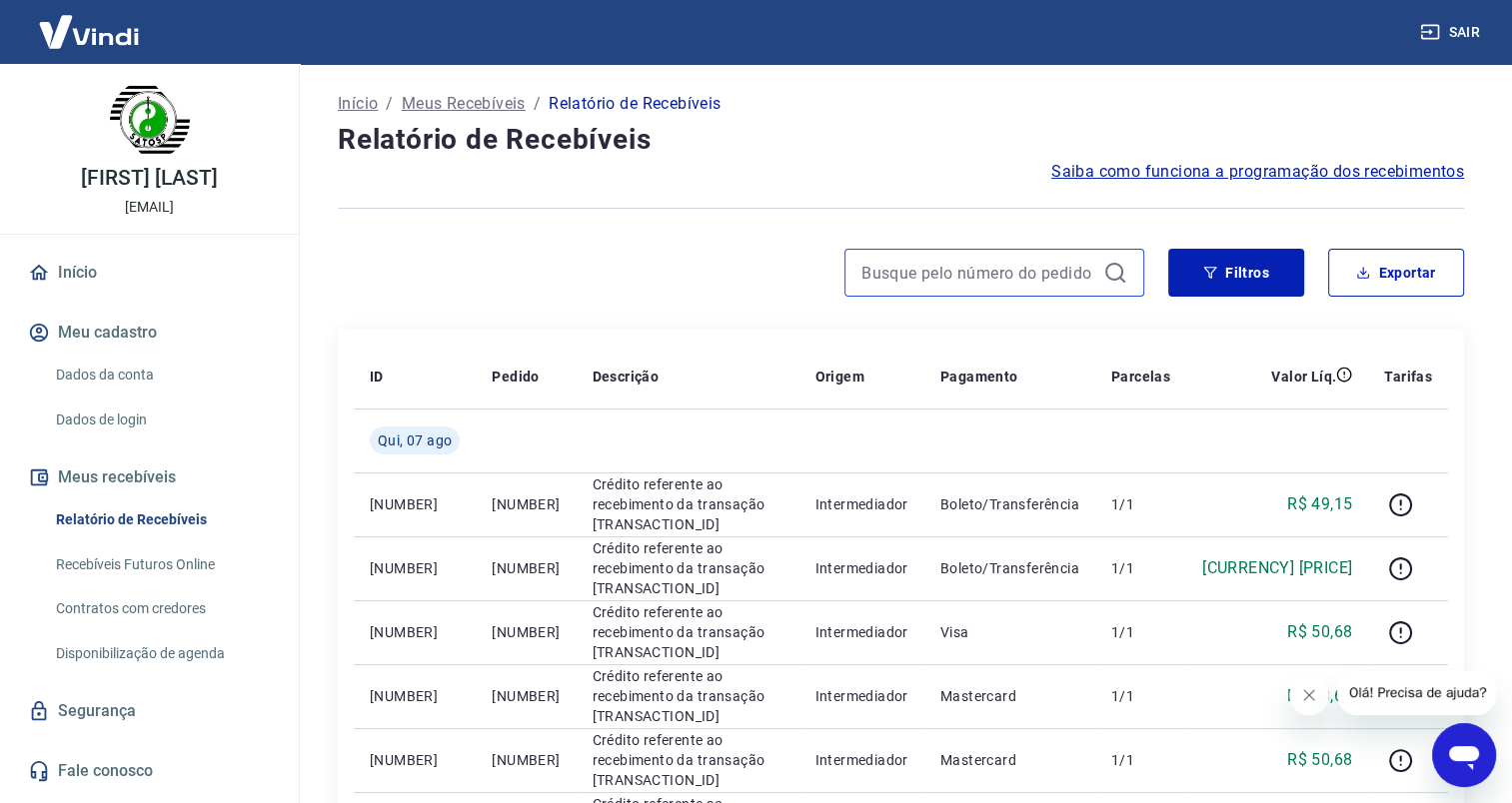 click at bounding box center [978, 273] 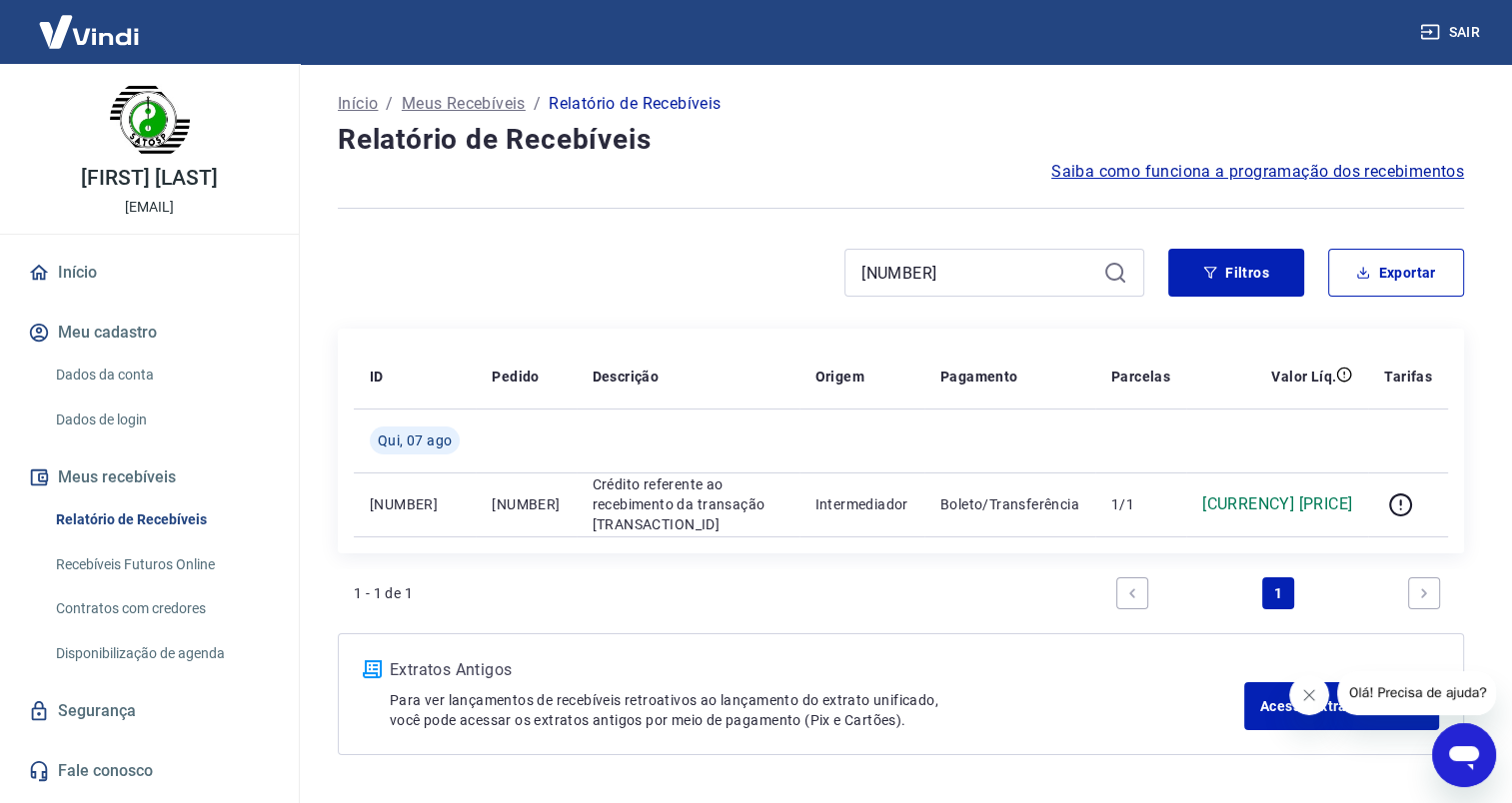 click 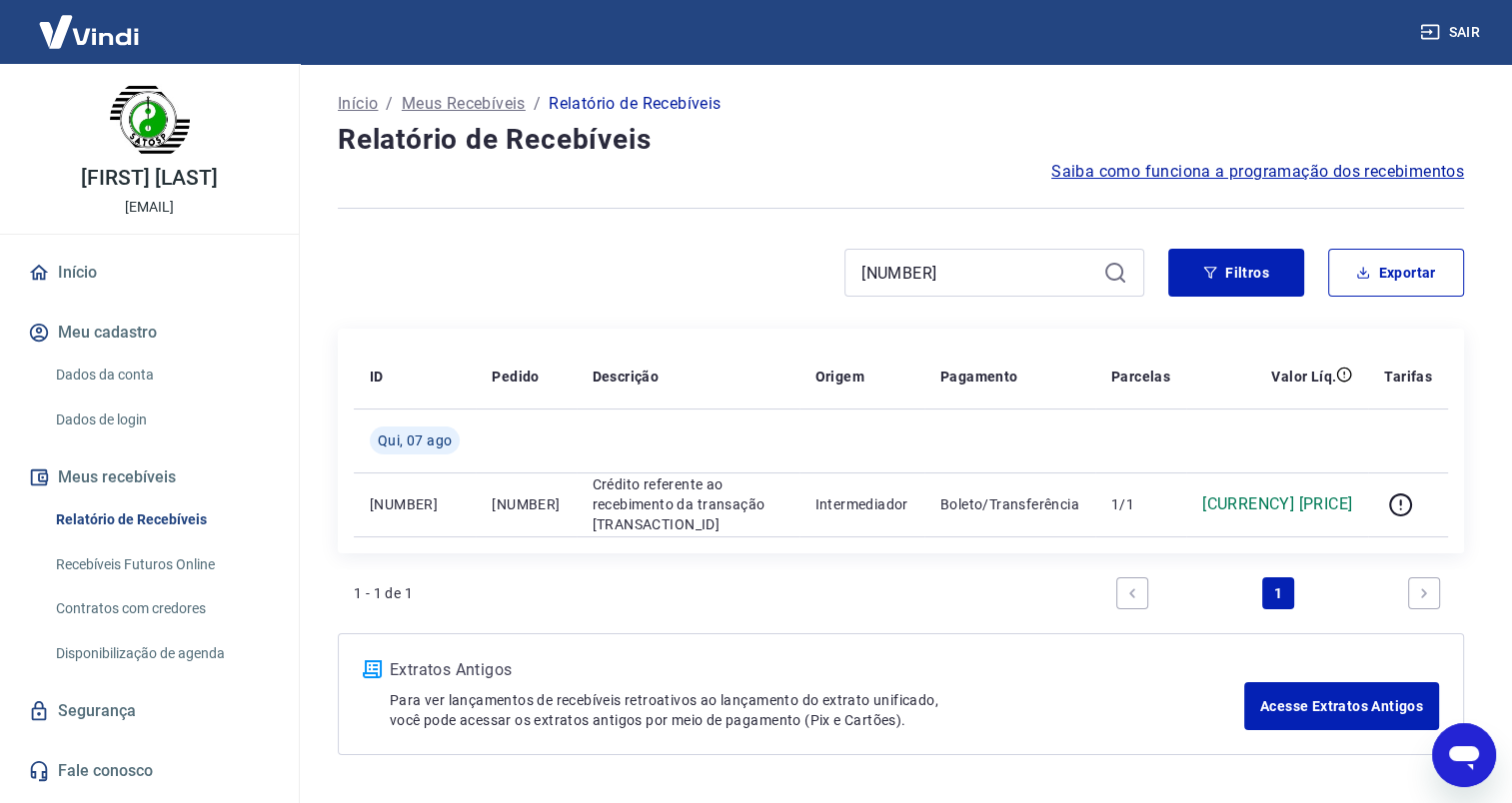 drag, startPoint x: 951, startPoint y: 278, endPoint x: 833, endPoint y: 268, distance: 118.42297 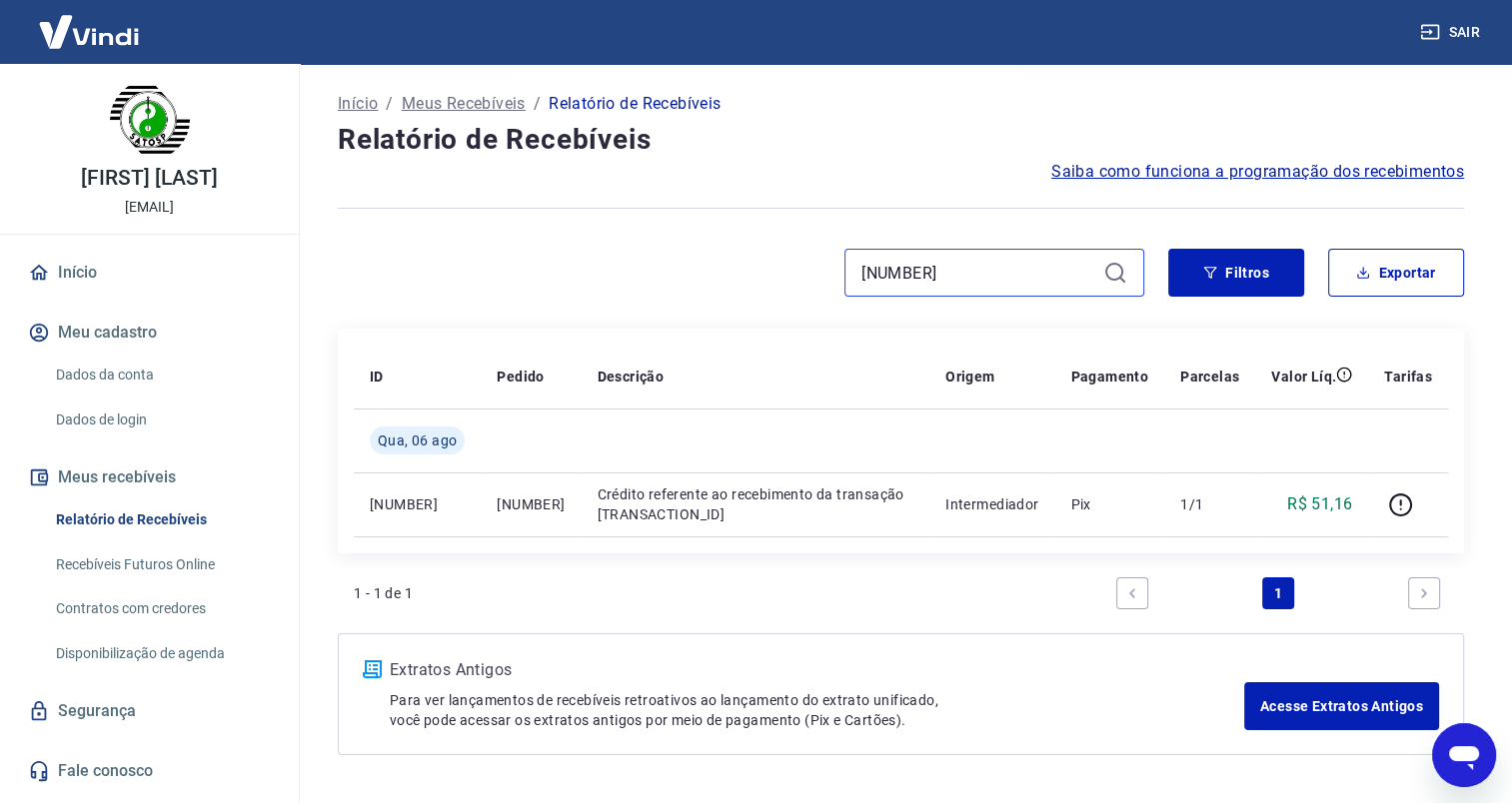 drag, startPoint x: 962, startPoint y: 272, endPoint x: 807, endPoint y: 269, distance: 155.02903 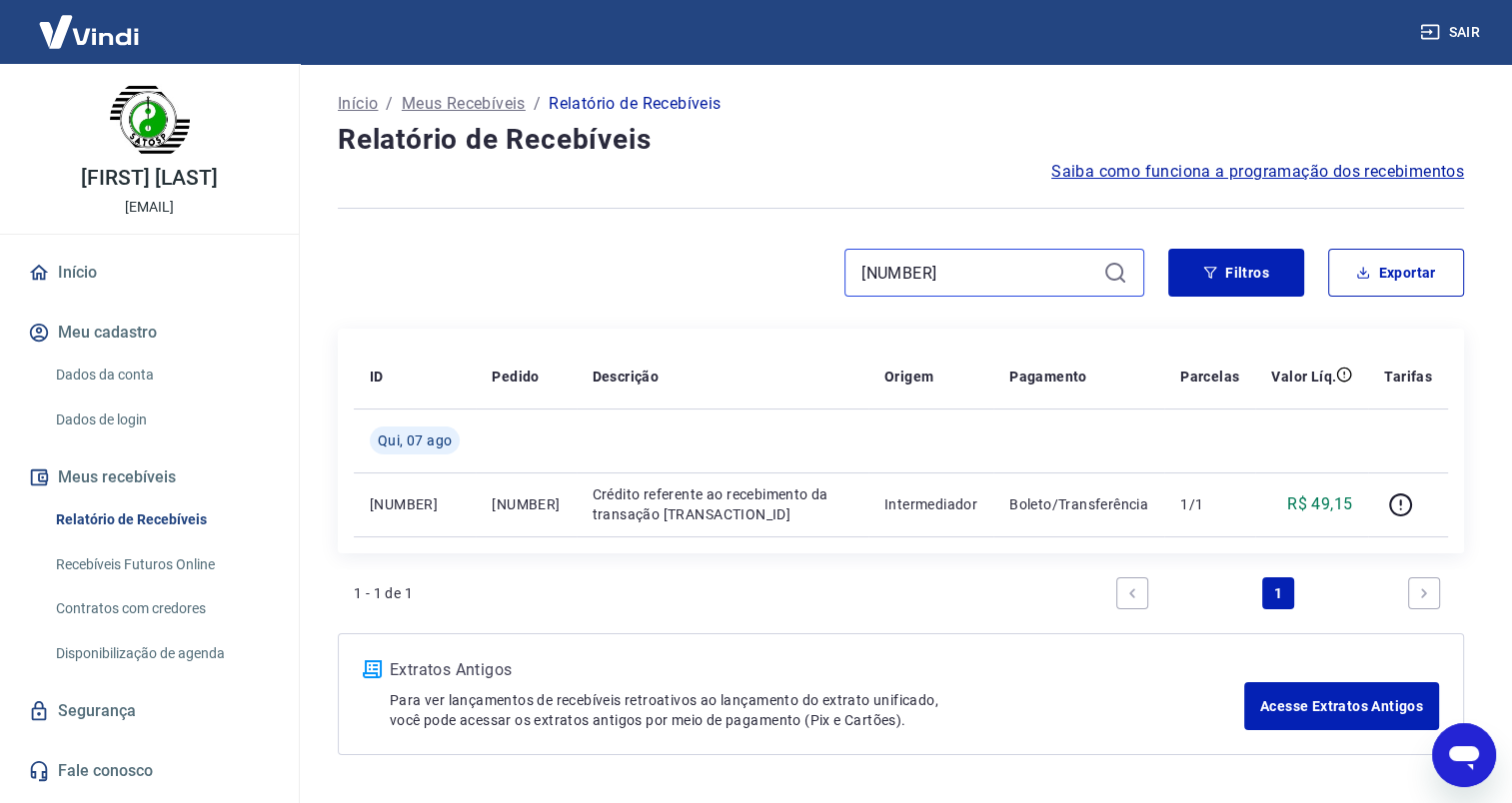 drag, startPoint x: 915, startPoint y: 270, endPoint x: 818, endPoint y: 270, distance: 97 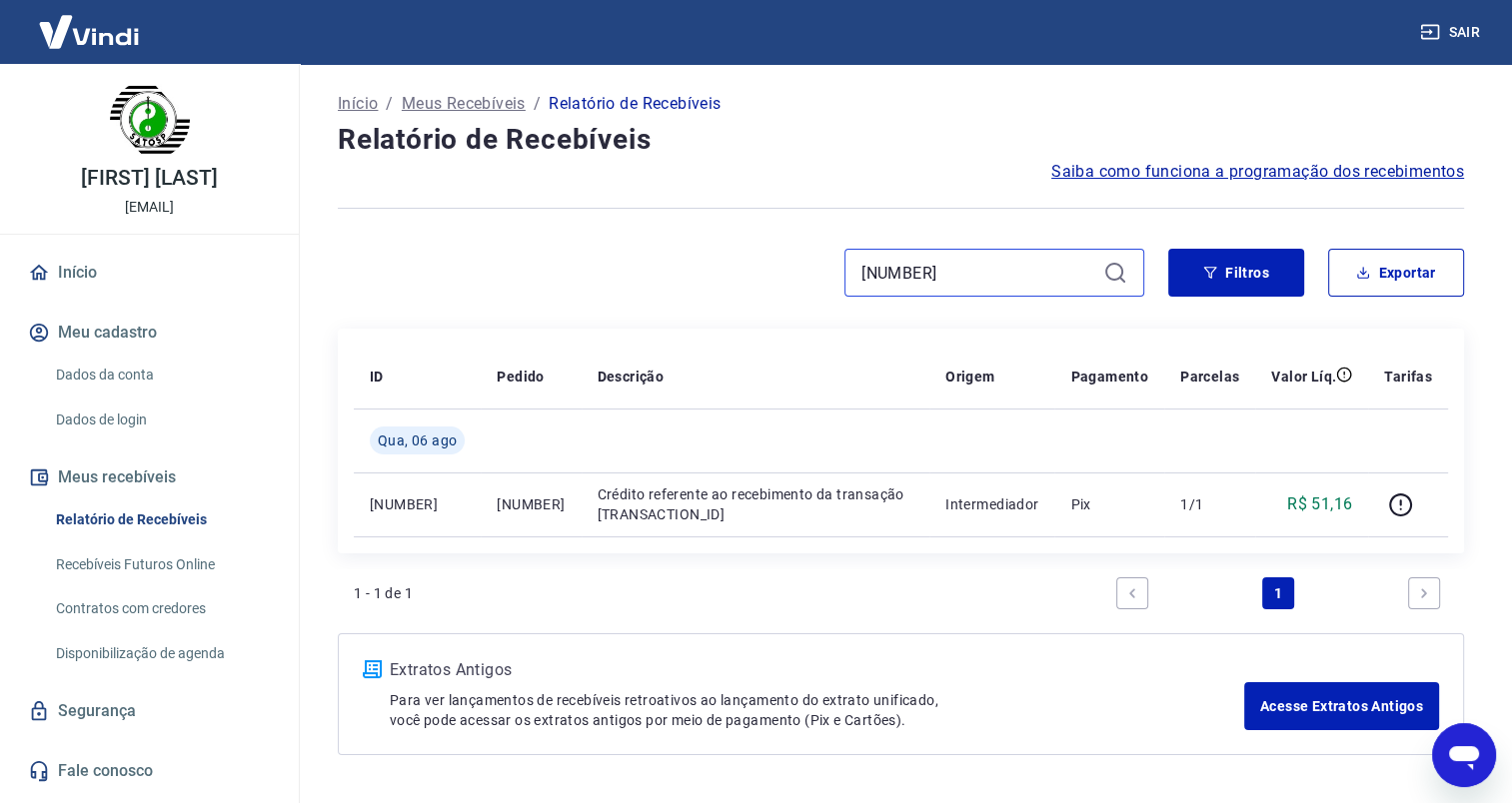 type on "[NUMBER]" 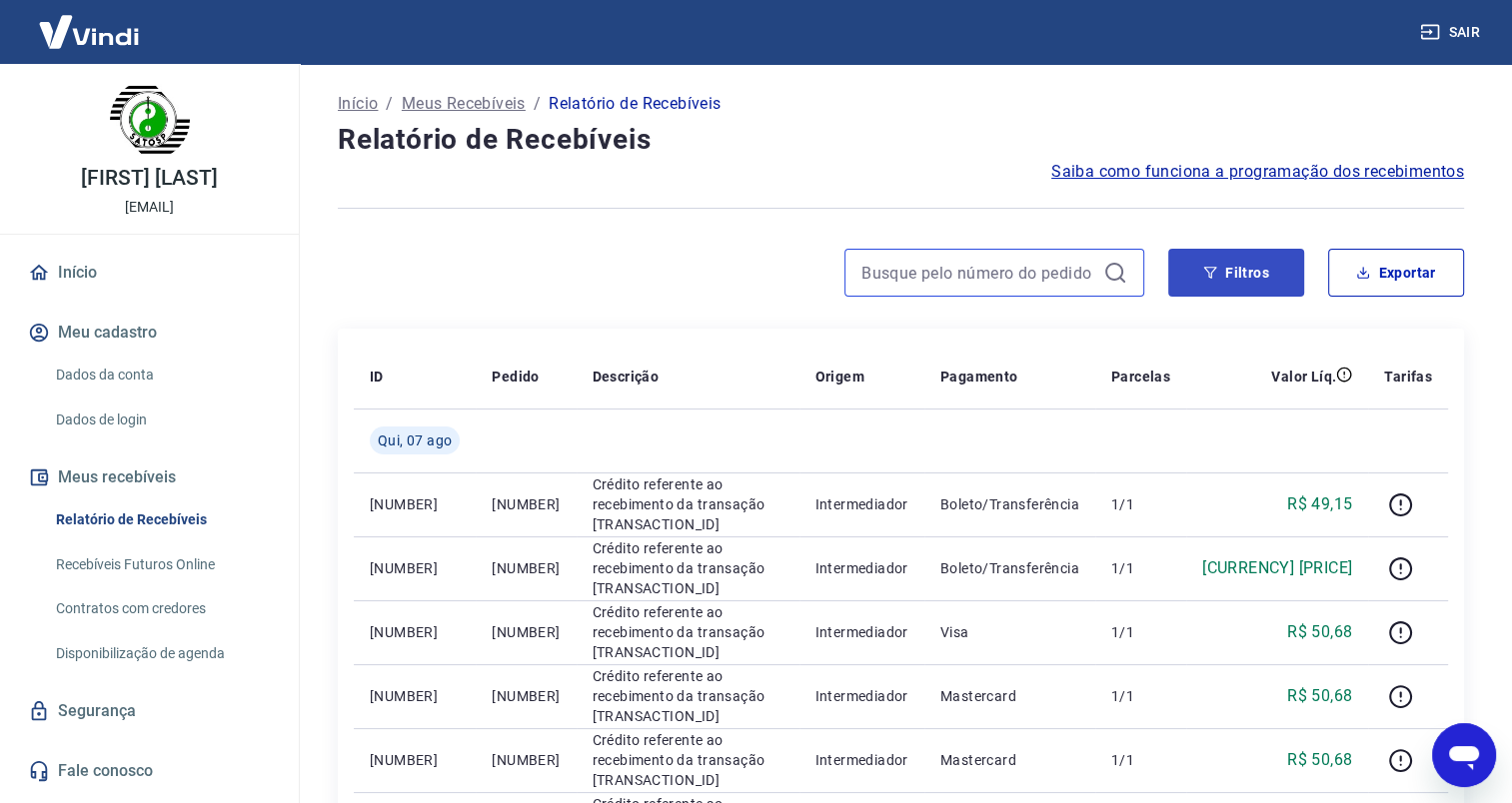 type 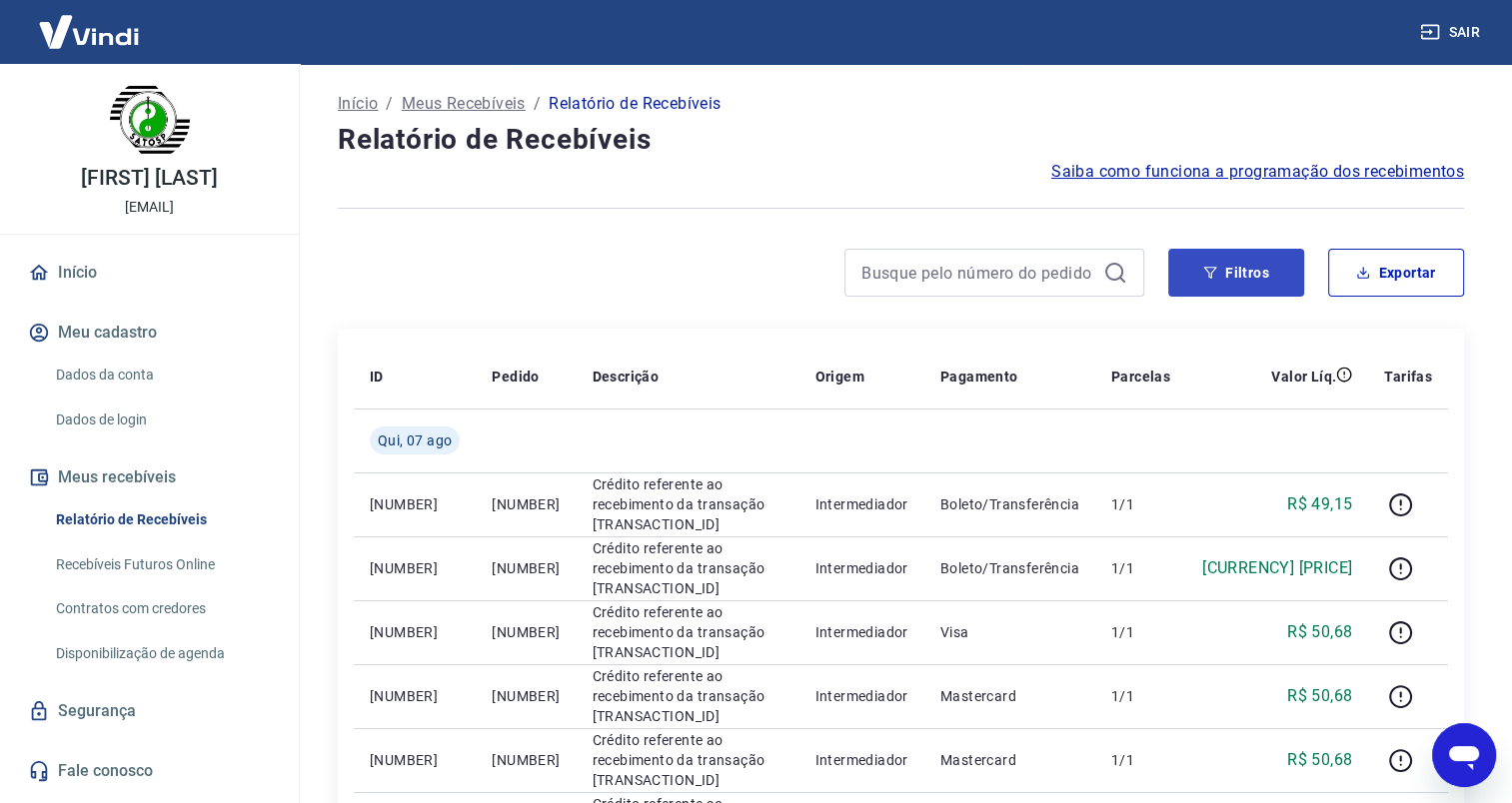 drag, startPoint x: 1251, startPoint y: 272, endPoint x: 1229, endPoint y: 280, distance: 23.4094 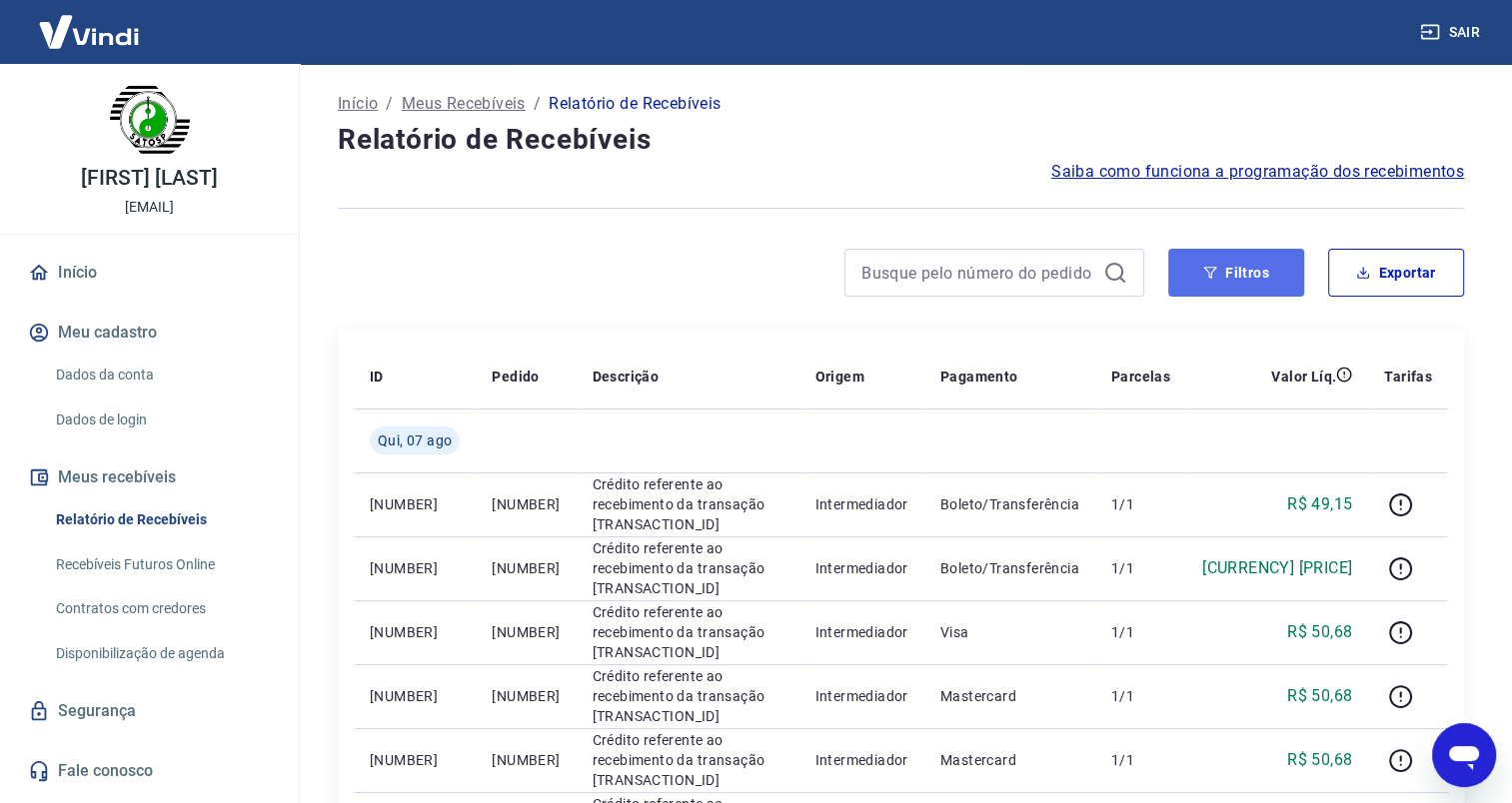 click on "Filtros" at bounding box center (1236, 273) 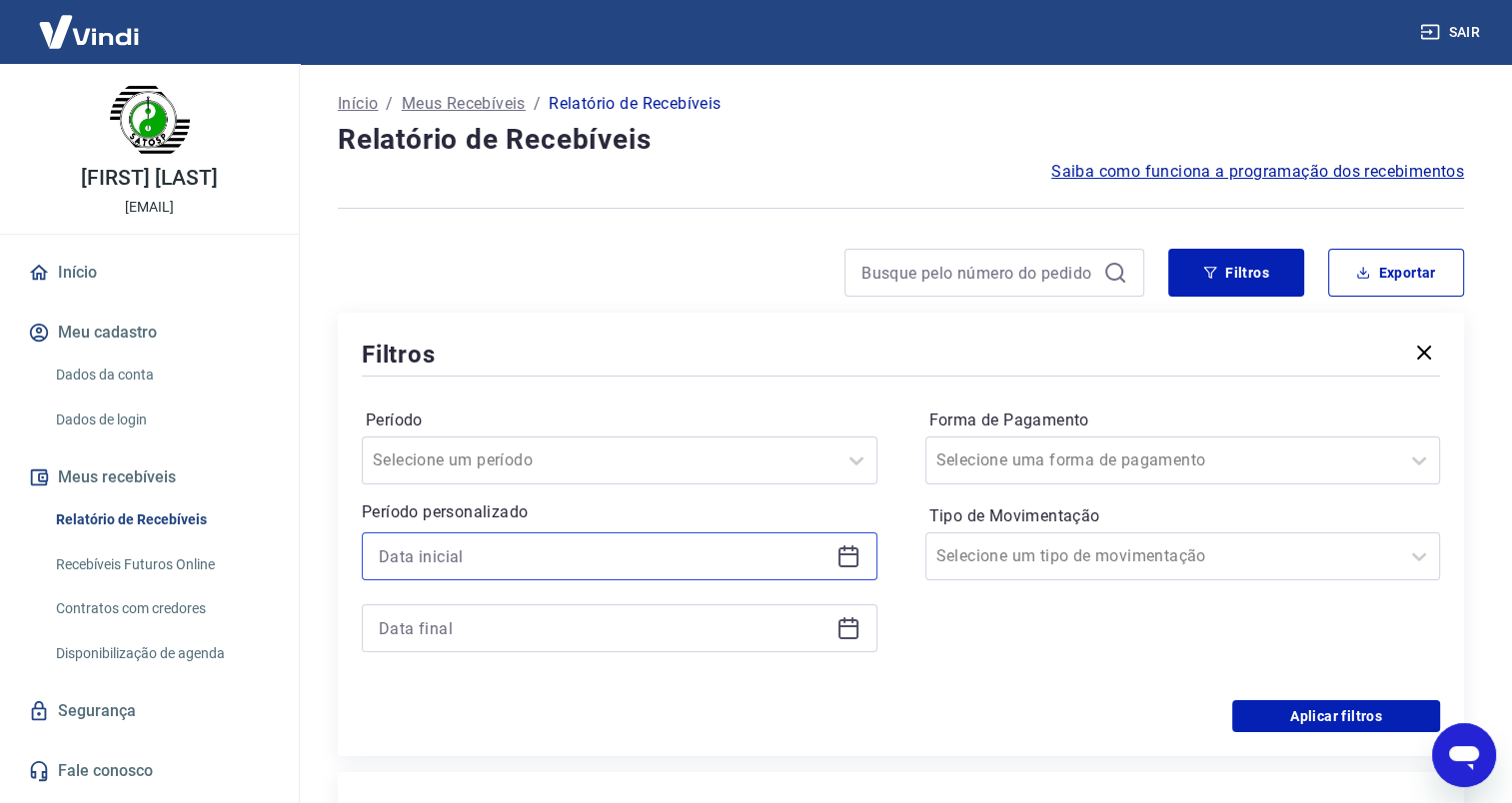 click at bounding box center [604, 556] 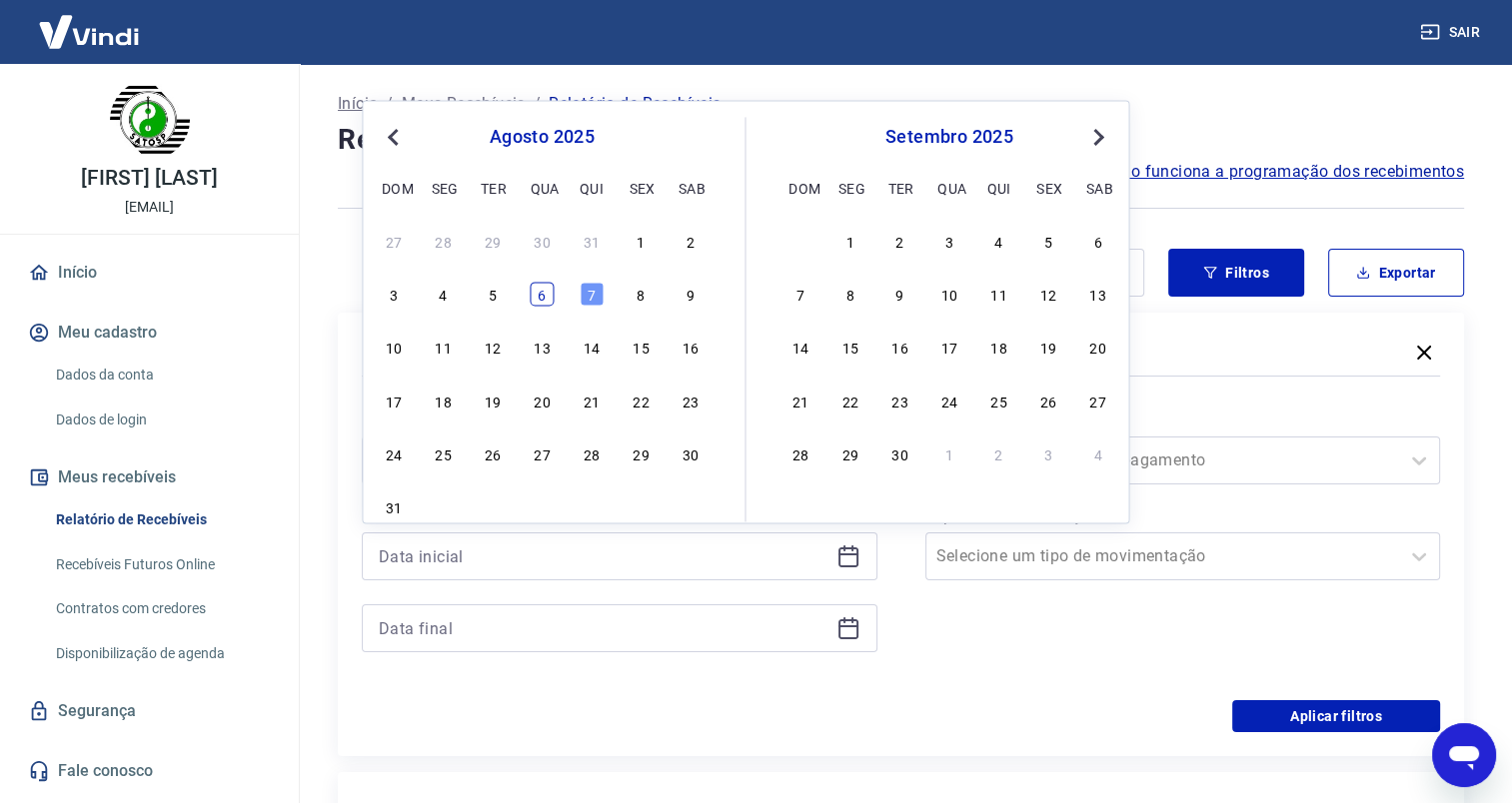 click on "6" at bounding box center [542, 295] 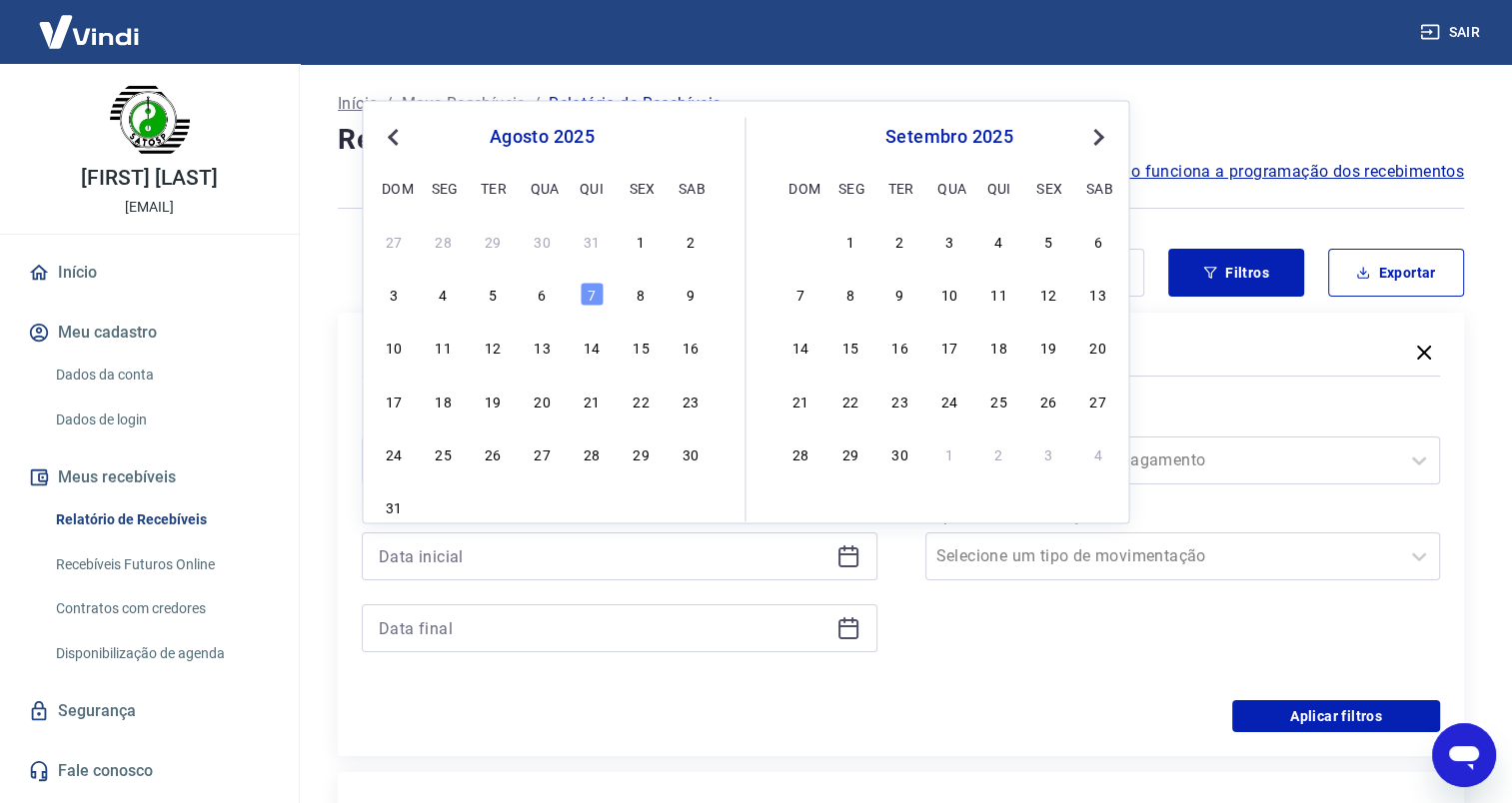 type on "06/08/2025" 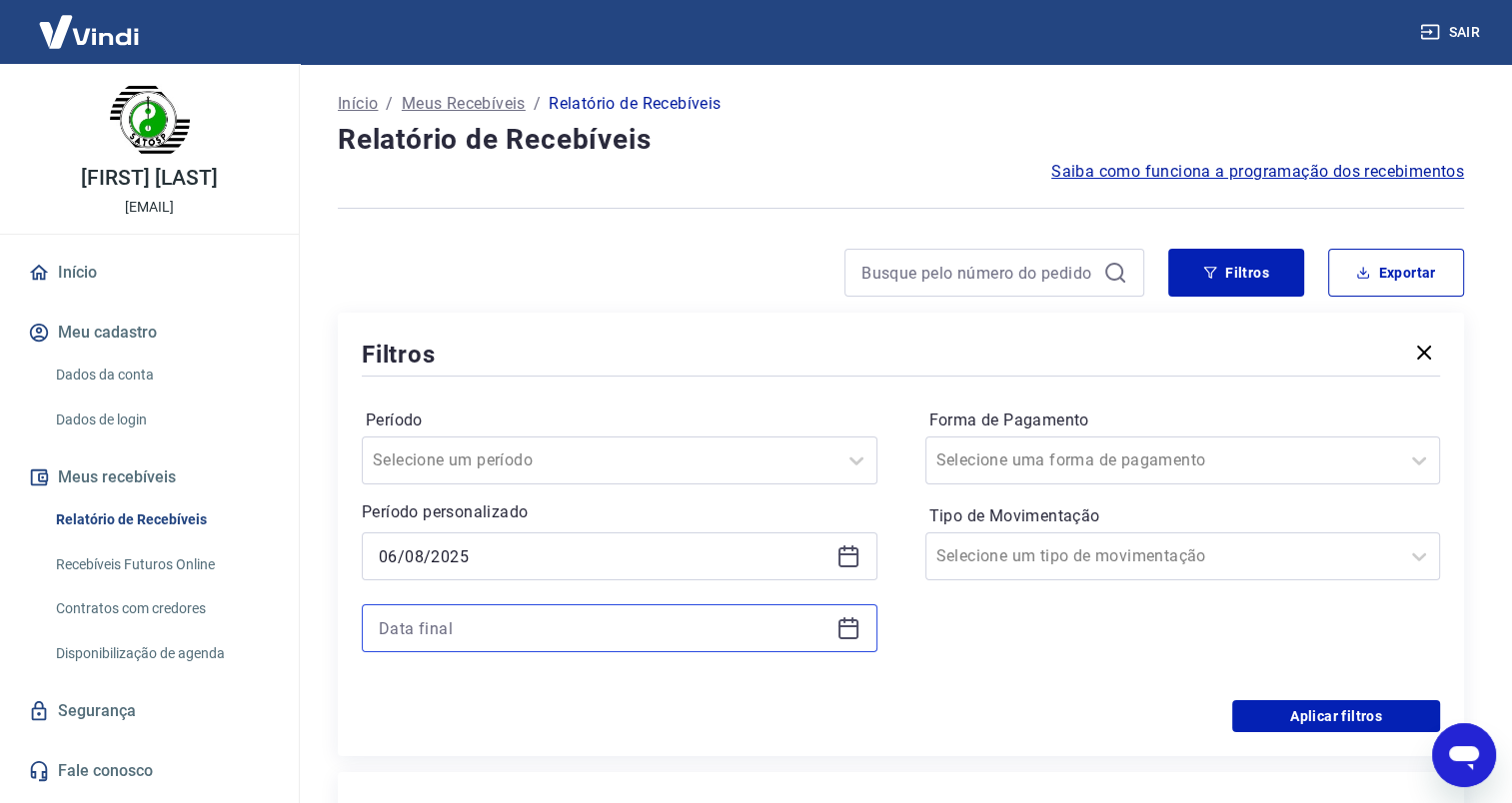 click at bounding box center [604, 628] 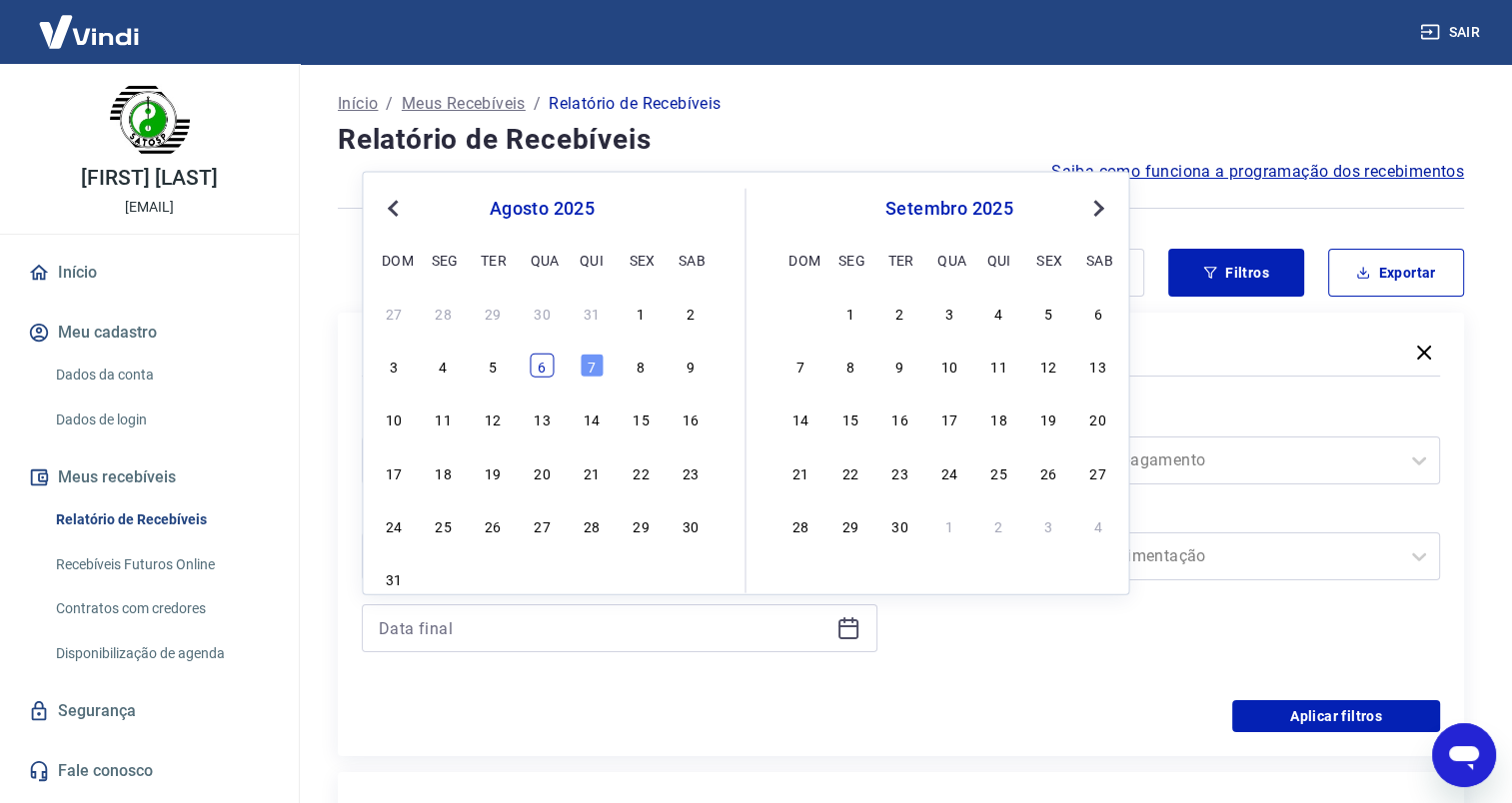 click on "6" at bounding box center (542, 366) 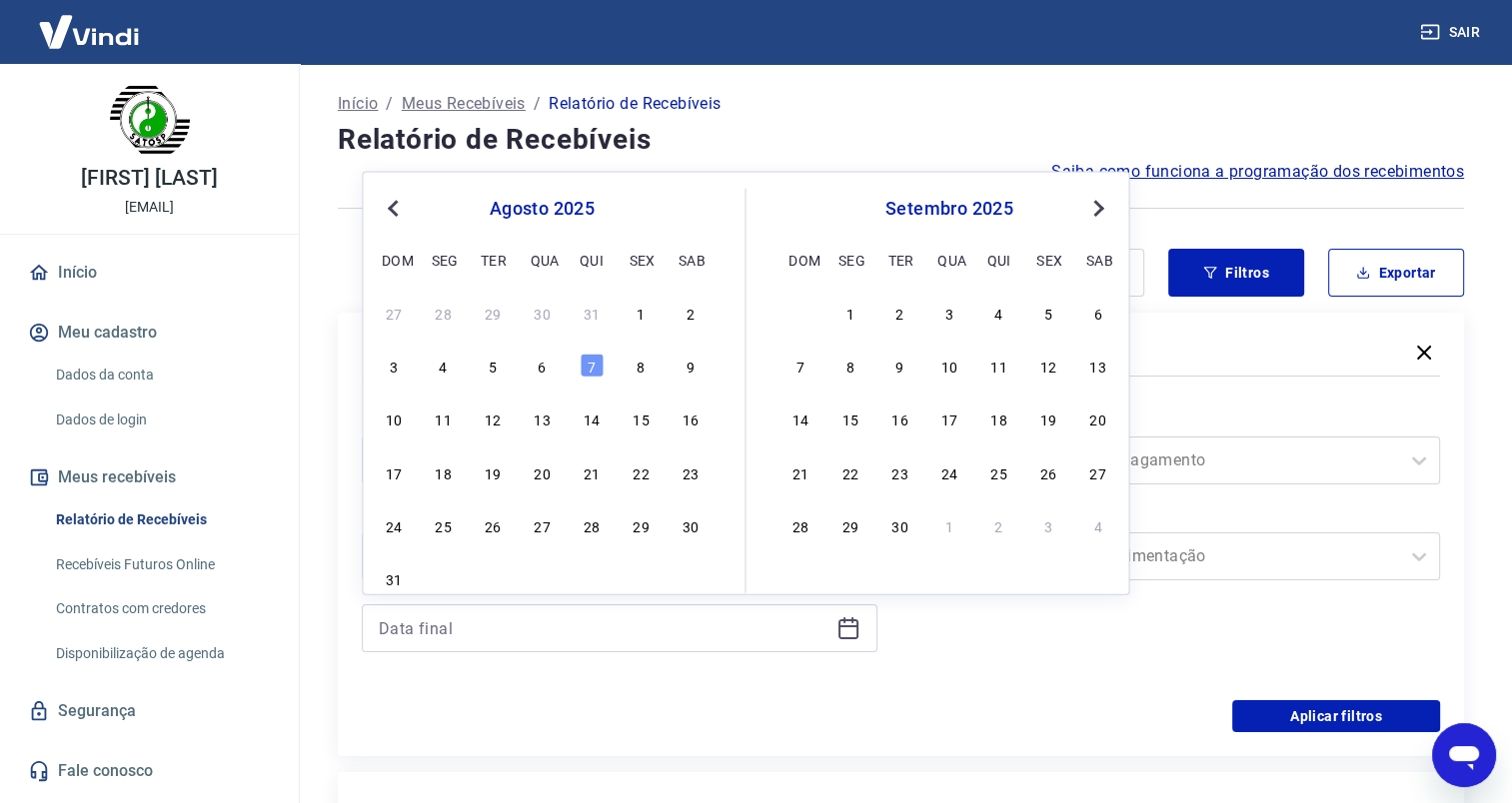 type on "06/08/2025" 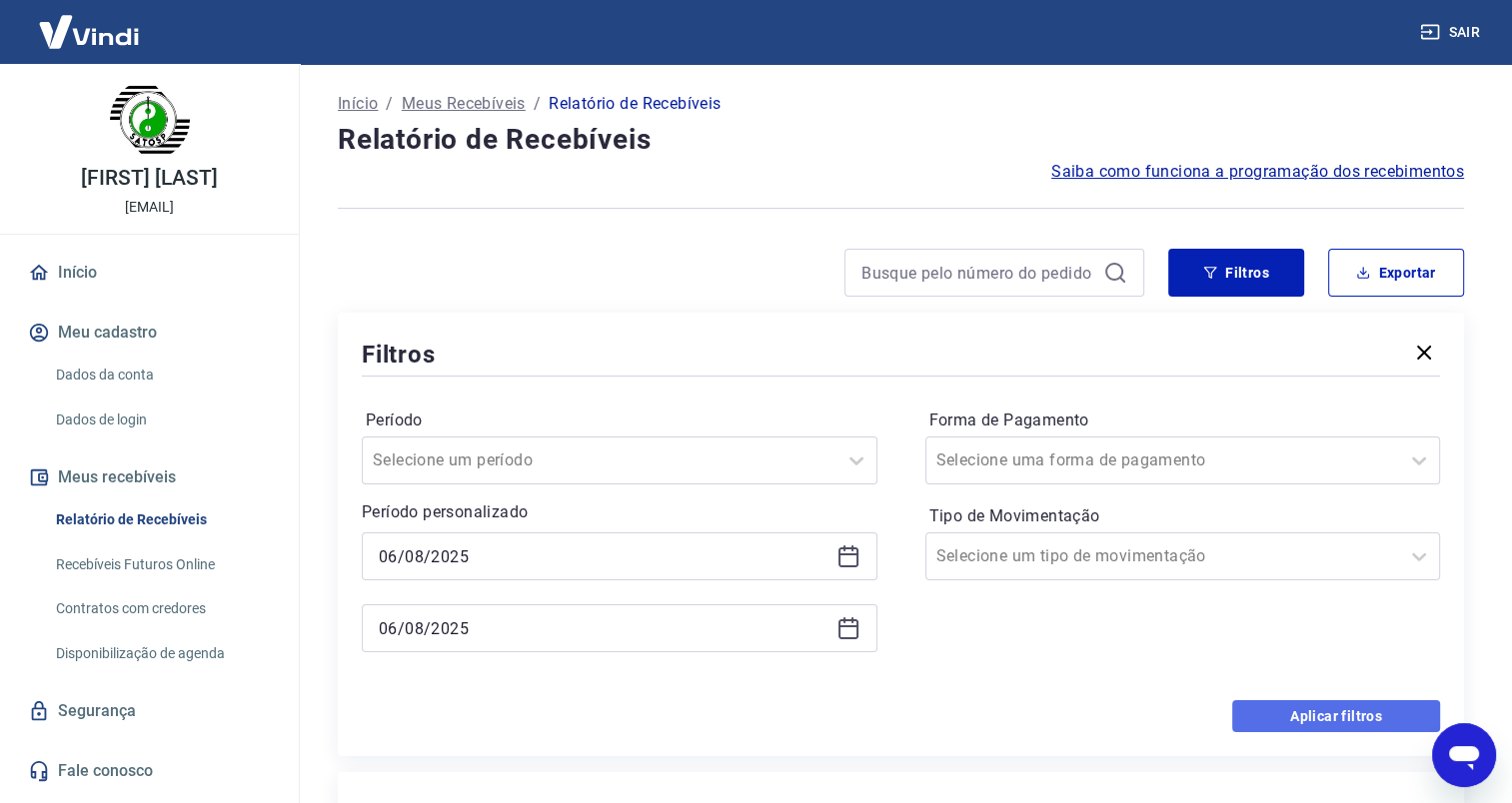 click on "Aplicar filtros" at bounding box center (1336, 716) 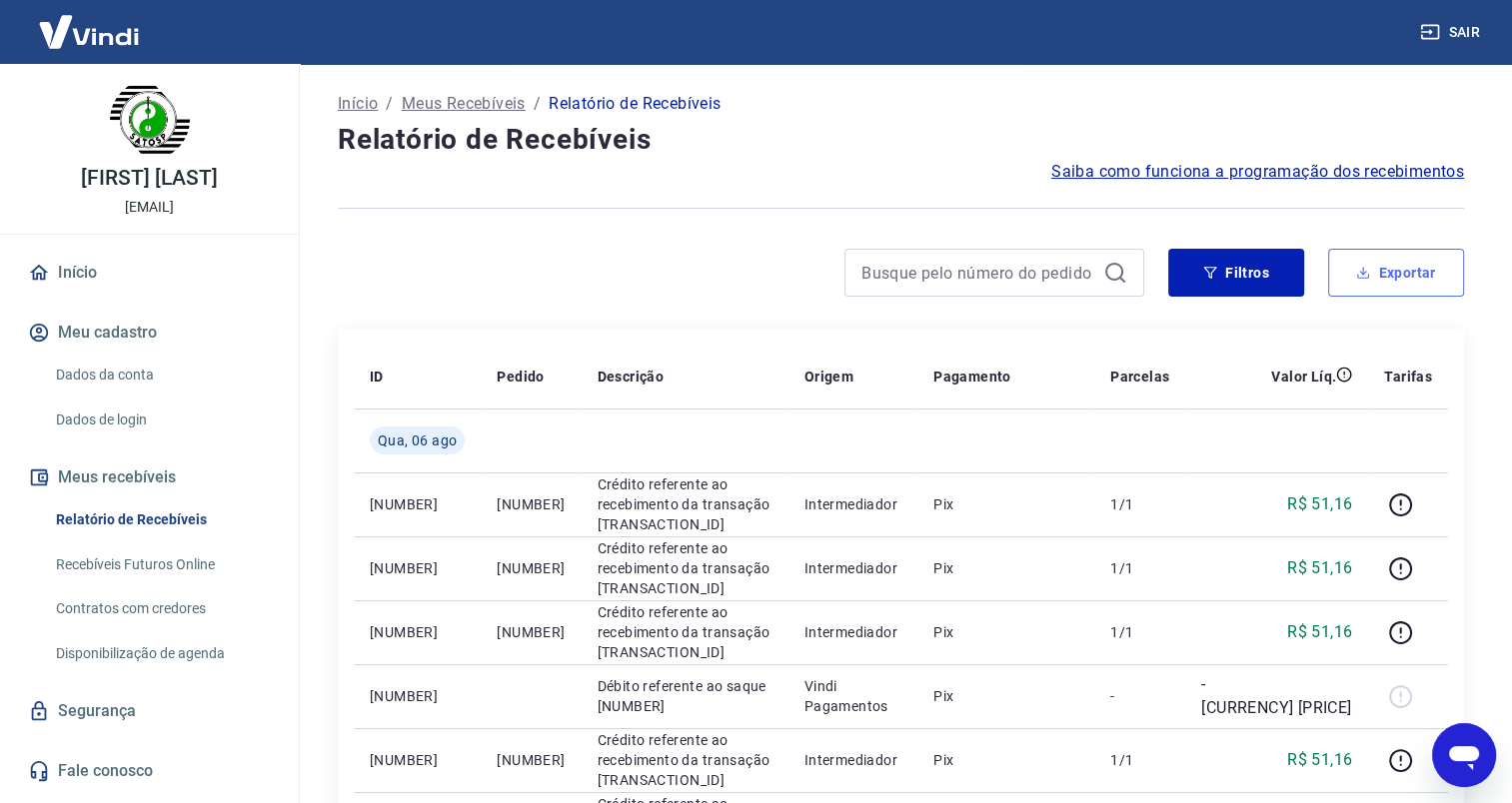 click on "Exportar" at bounding box center [1396, 273] 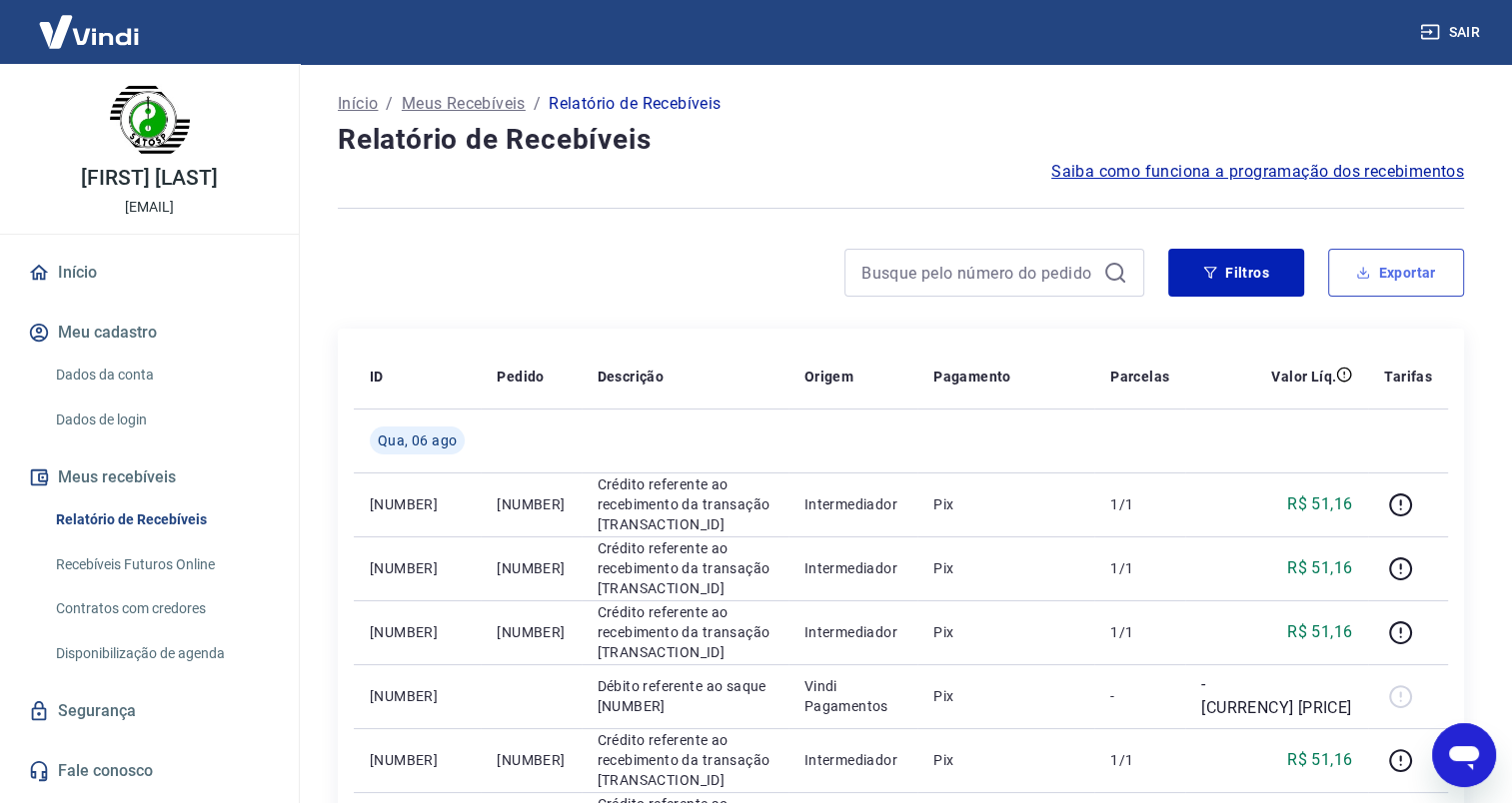 type on "06/08/2025" 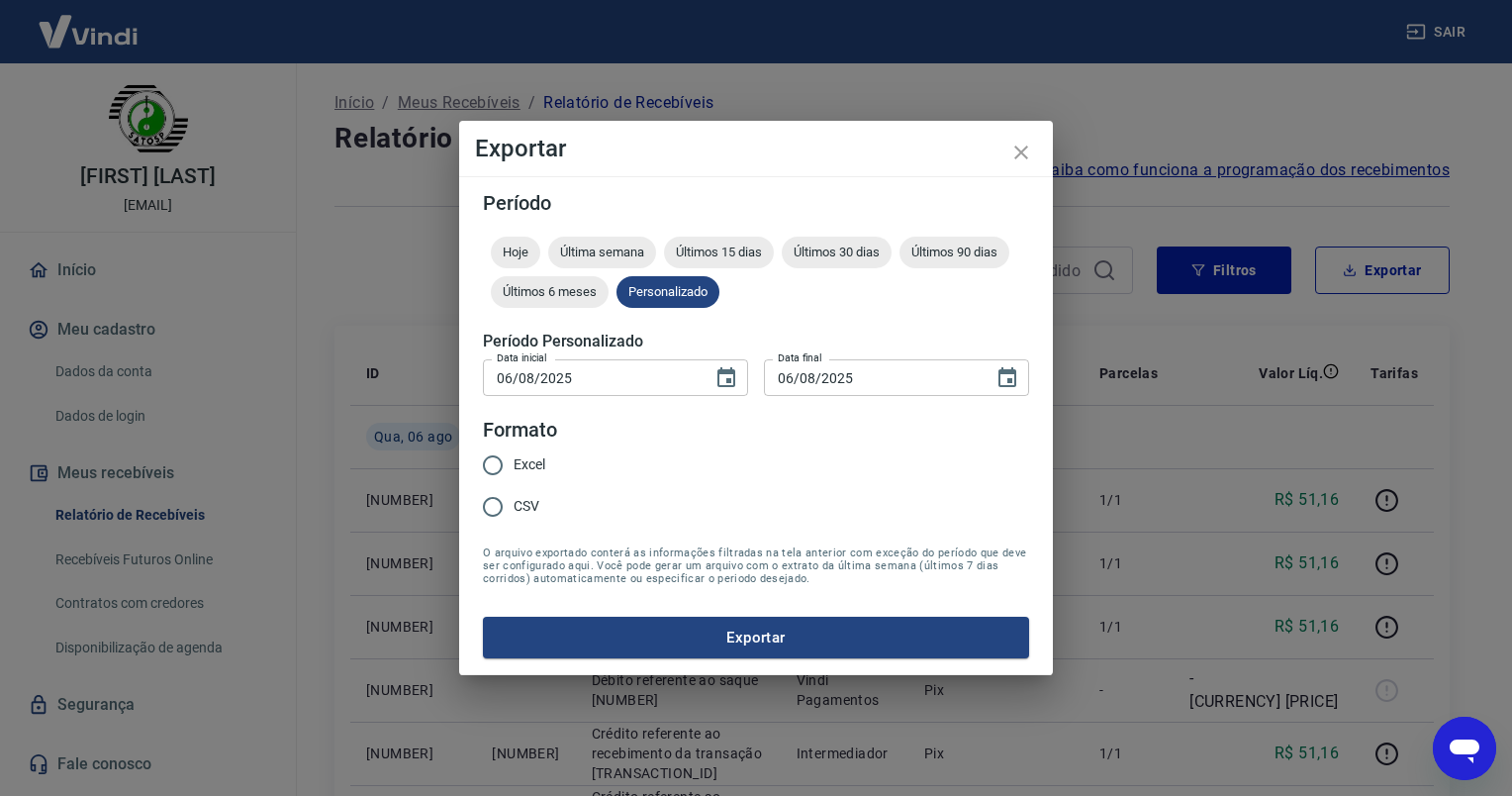 click on "Excel" at bounding box center [493, 465] 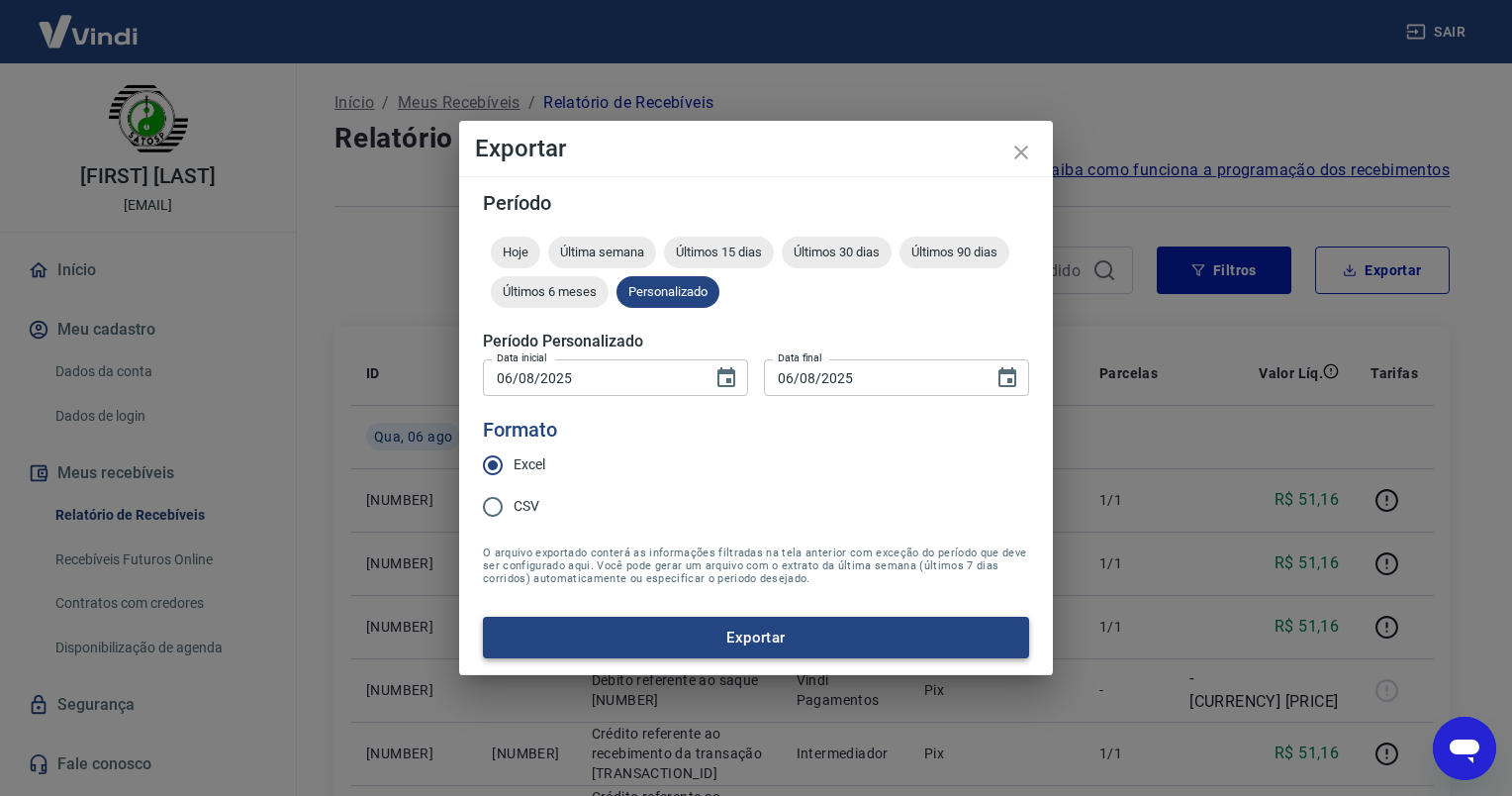click on "Exportar" at bounding box center (756, 638) 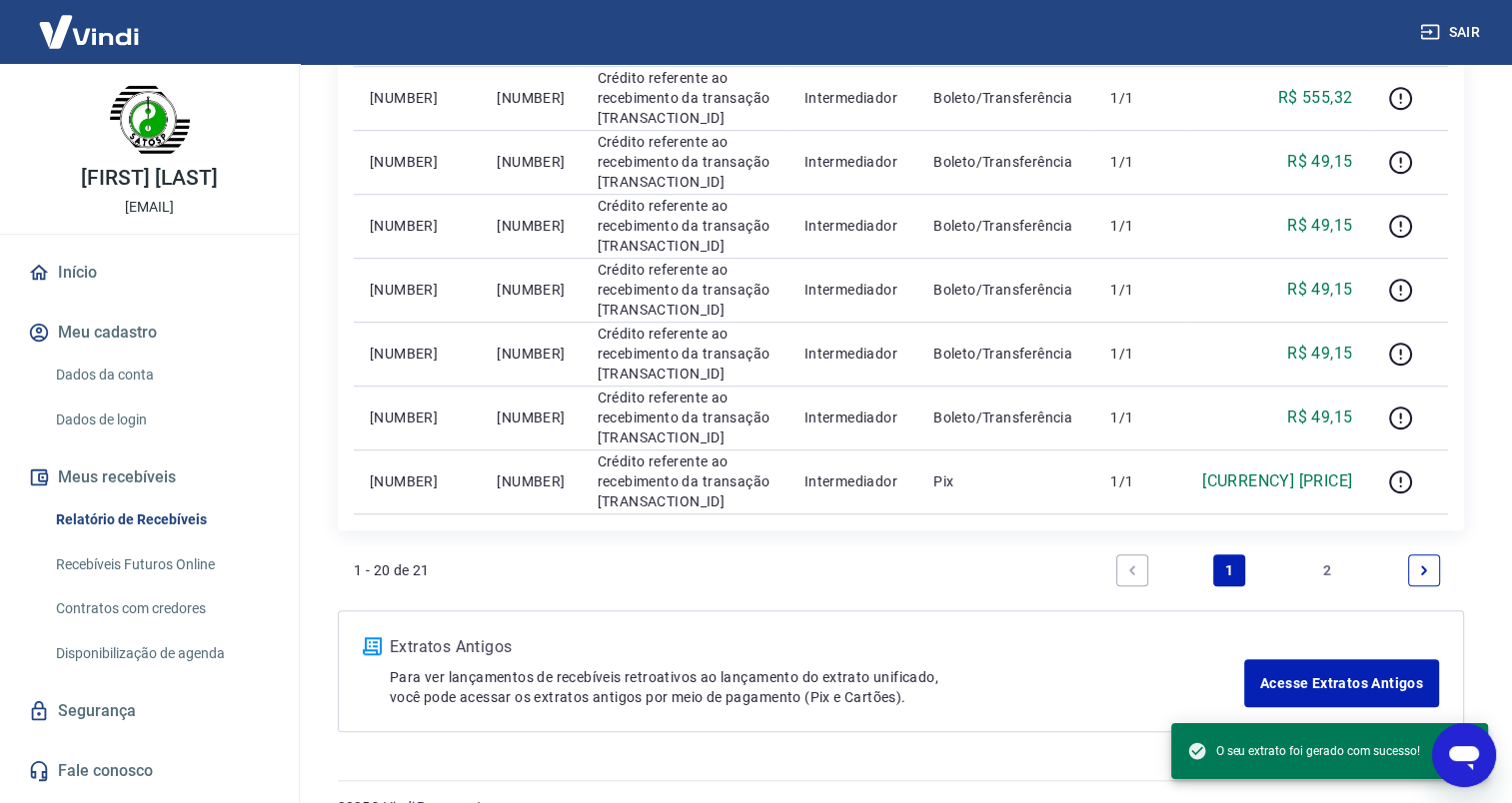 scroll, scrollTop: 1274, scrollLeft: 0, axis: vertical 